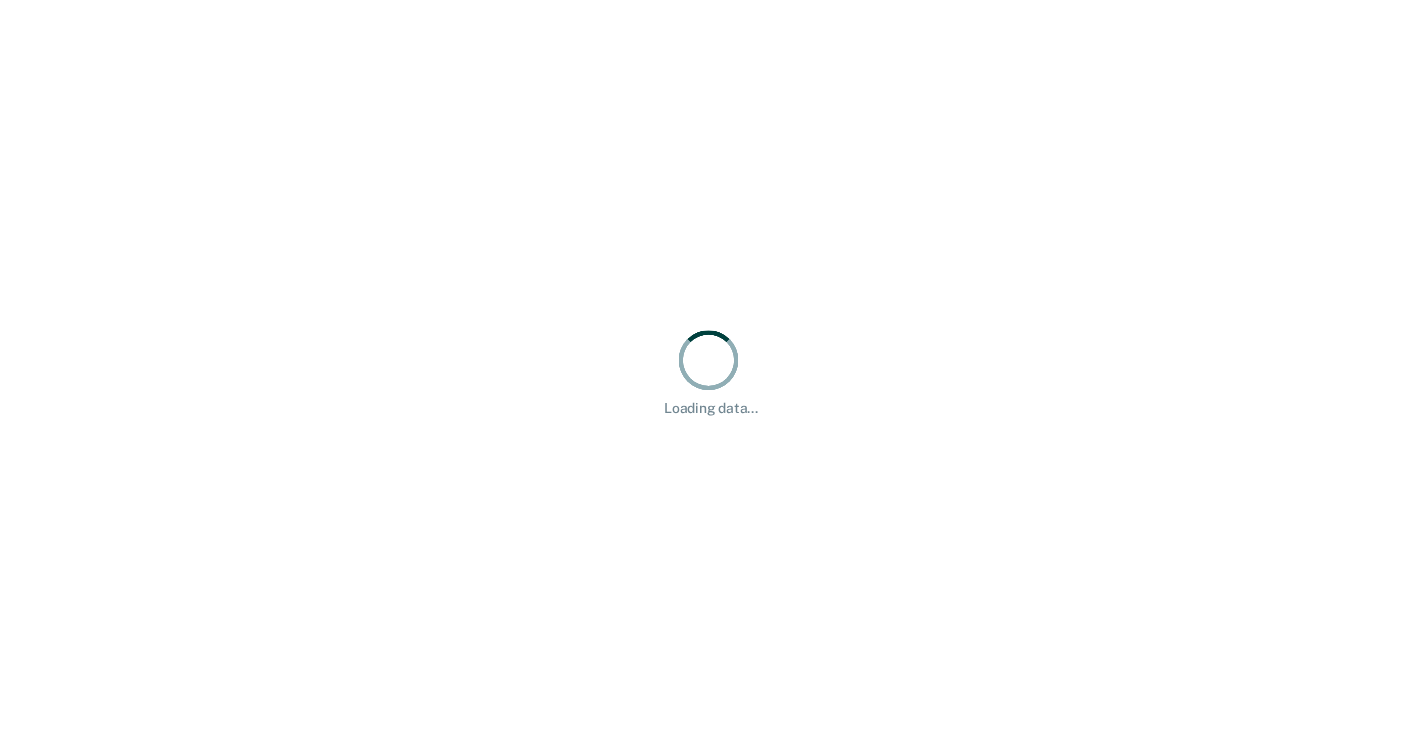 scroll, scrollTop: 0, scrollLeft: 0, axis: both 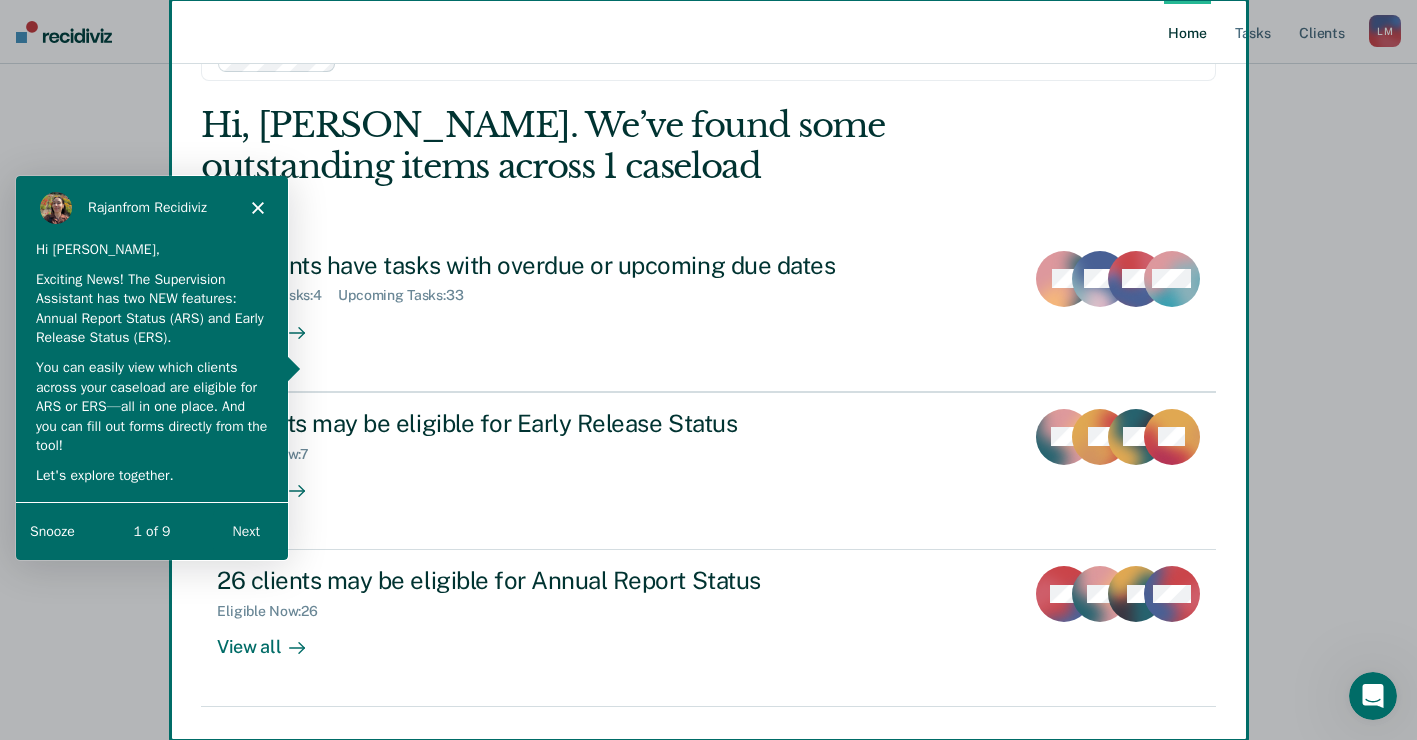 click on "Next" at bounding box center (245, 529) 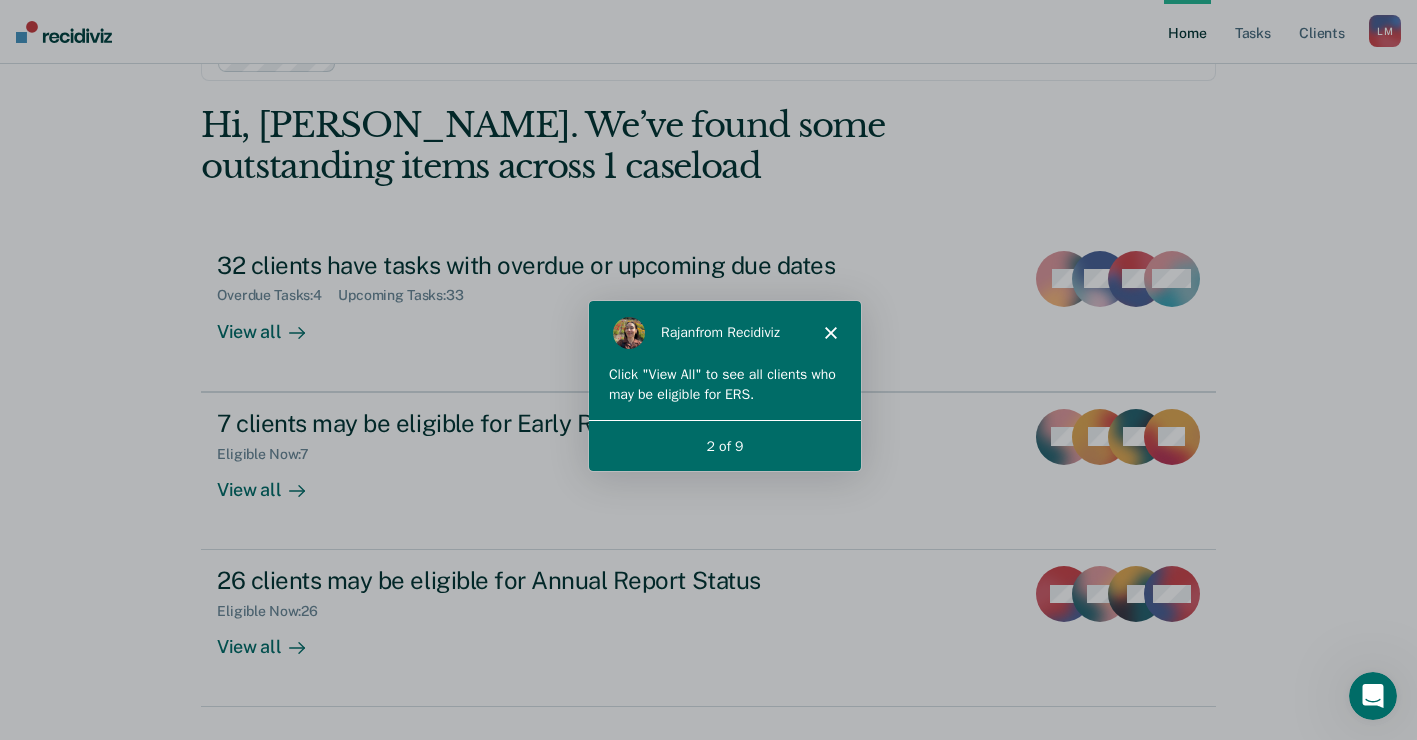 scroll, scrollTop: 0, scrollLeft: 0, axis: both 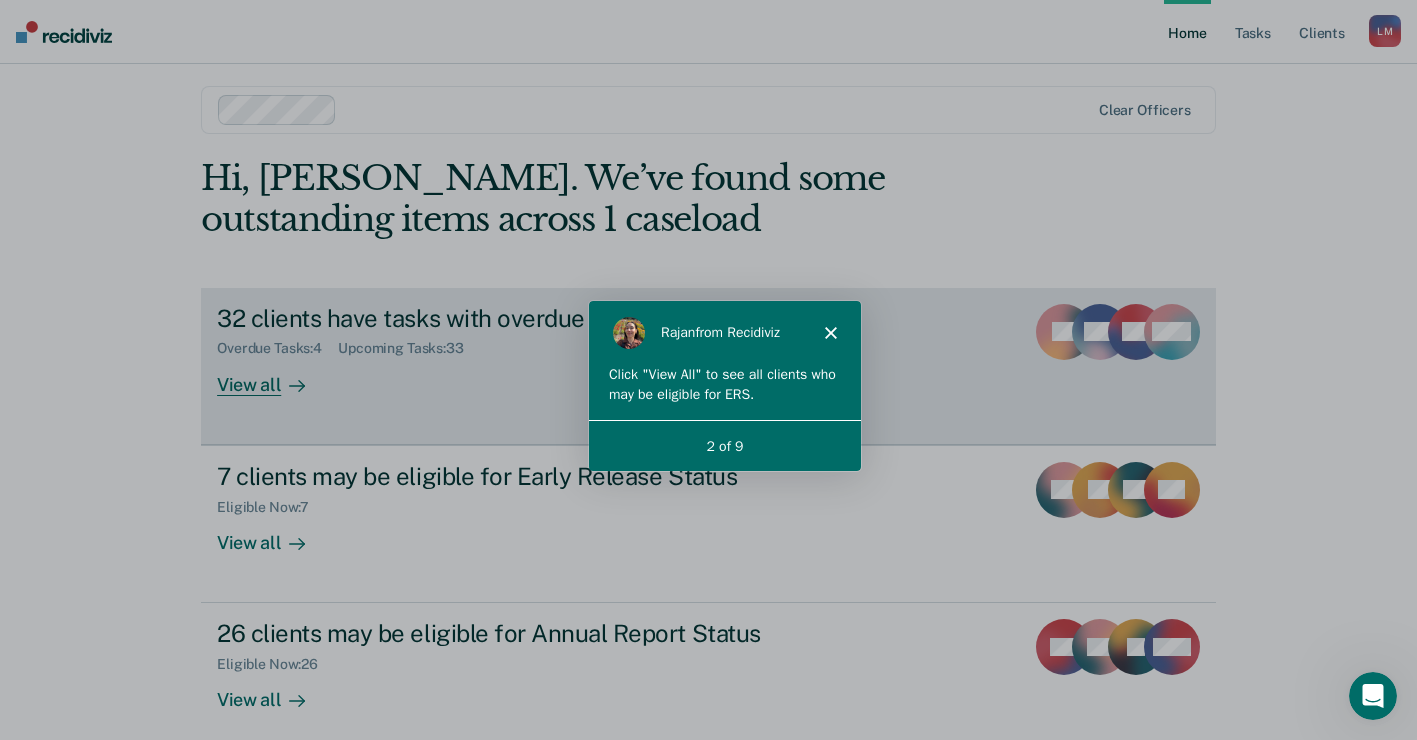 click on "View all" at bounding box center [273, 376] 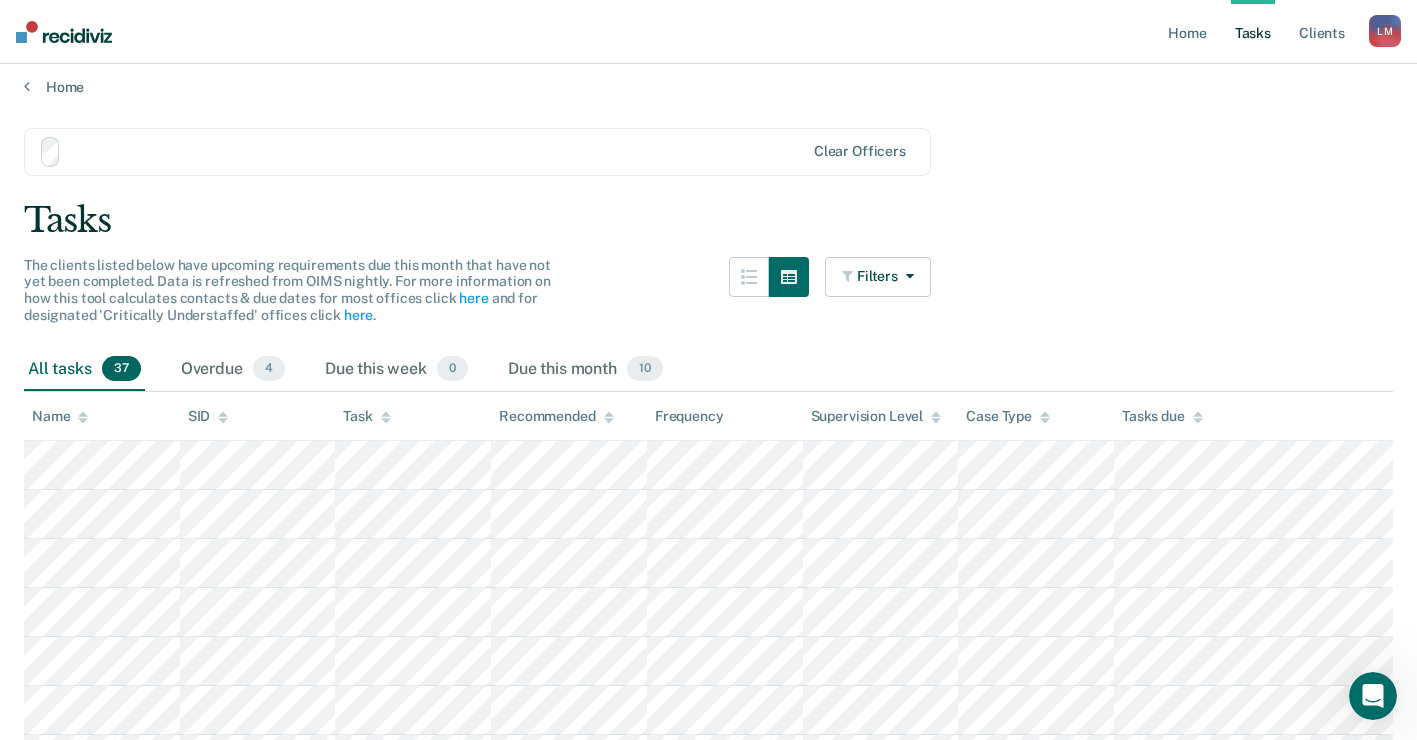 scroll, scrollTop: 0, scrollLeft: 0, axis: both 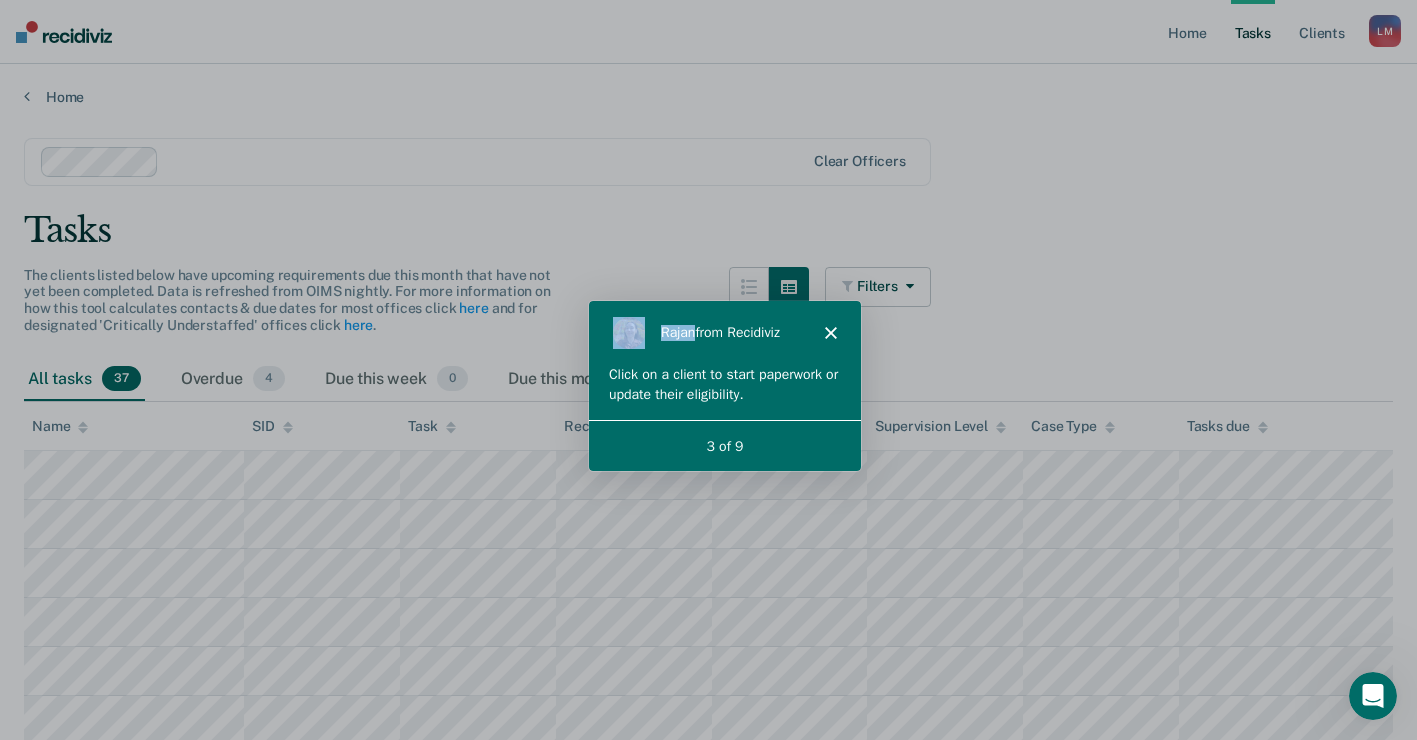 drag, startPoint x: 690, startPoint y: 313, endPoint x: 658, endPoint y: 124, distance: 191.68985 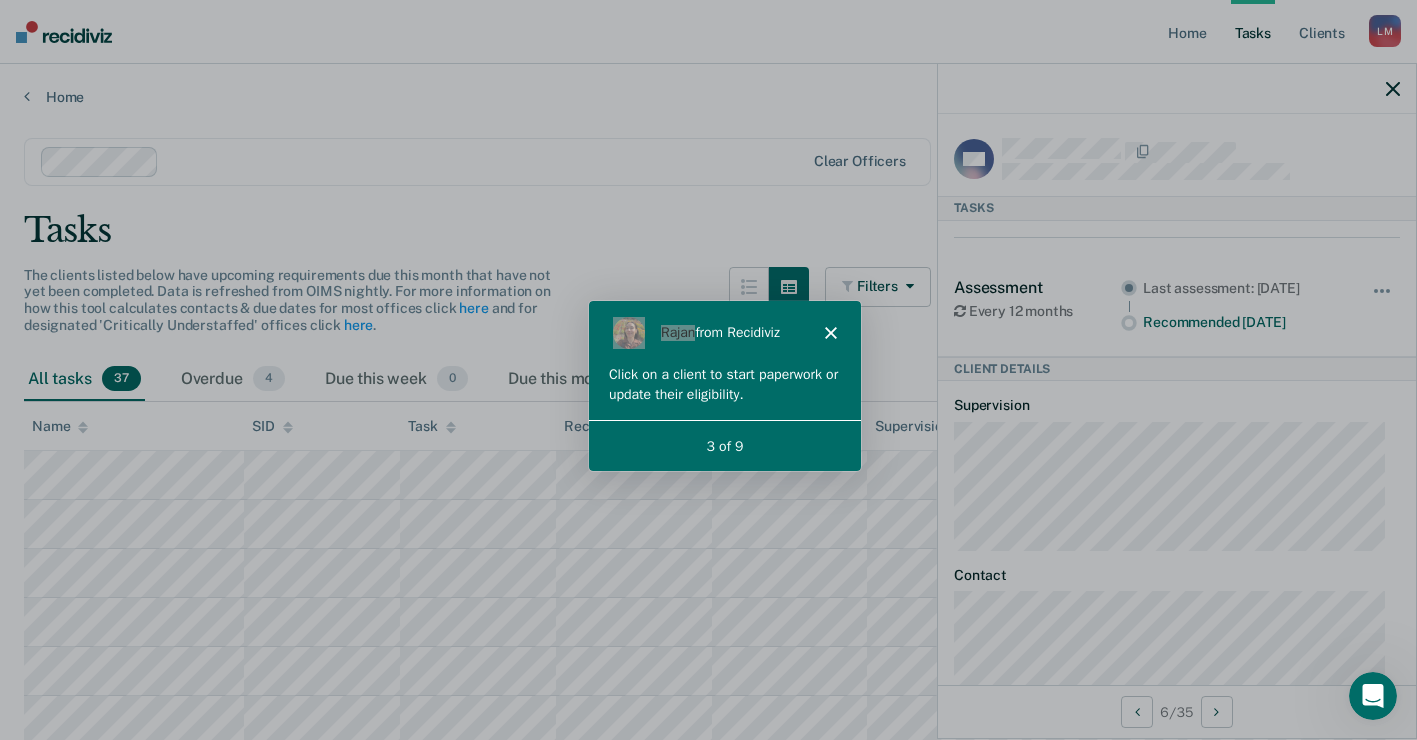 click on "Clear   officers Tasks The clients listed below have upcoming requirements due this month that have not yet been completed. Data is refreshed from OIMS nightly. For more information on how this tool calculates contacts & due dates for most offices click   here   and for designated 'Critically Understaffed' offices click   here .  Filters Contact Type Collateral Contact 0 ONLY Home Contact, Sch. 3 ONLY Home Contact, Unsch. 0 ONLY Home Contact, Misc. 0 ONLY In-Custody Contact 1 ONLY Office Contact 1 ONLY Field Contact, Sch. 0 ONLY Field Contact, Unsch. 0 ONLY Electronic Contact, Sch. 0 ONLY Electronic Contact, Unsch. 0 ONLY Electronic or Office Contact 13 ONLY Generic Contact 2 ONLY Assessments 17 ONLY Supervision Level Annual 0 ONLY Low 17 ONLY Low-Moderate 13 ONLY Moderate 1 ONLY High 4 ONLY In-custody 1 ONLY Case Type Regular 37 ONLY Annual 0 ONLY Sex offender 0 ONLY Substance abuse - phase 1 0 ONLY Substance abuse - phase 2 0 ONLY Substance abuse - phase 3 0 ONLY Mentally ill 0 ONLY Intellectually disabled" at bounding box center (708, 1222) 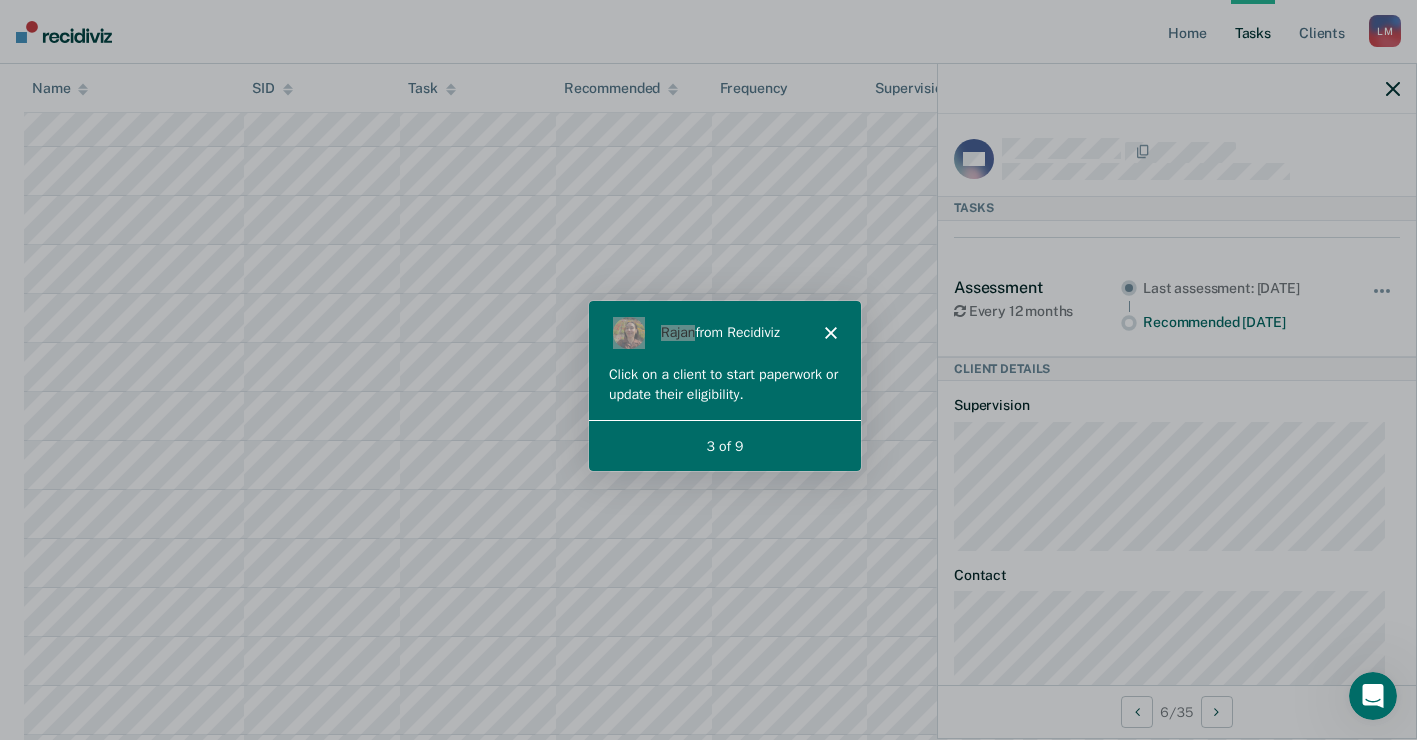 scroll, scrollTop: 804, scrollLeft: 0, axis: vertical 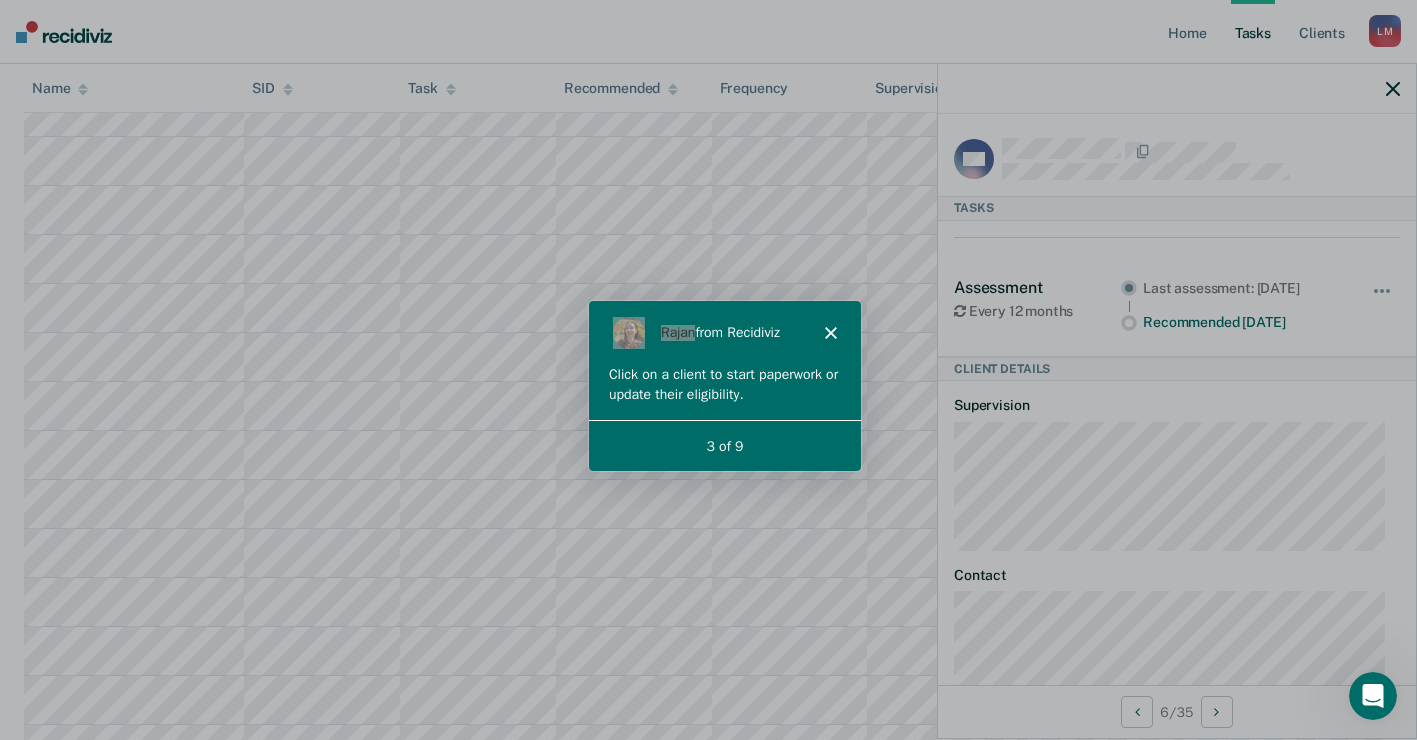 click 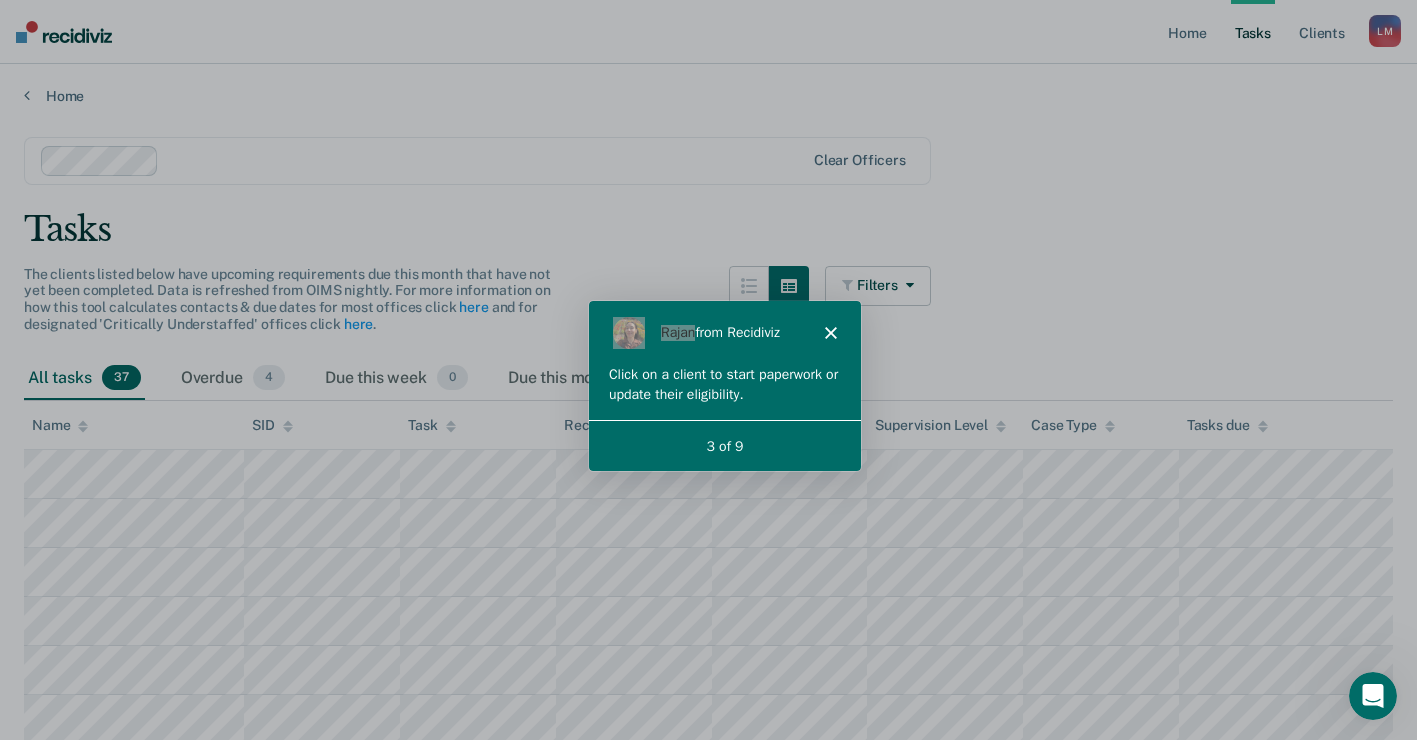 scroll, scrollTop: 0, scrollLeft: 0, axis: both 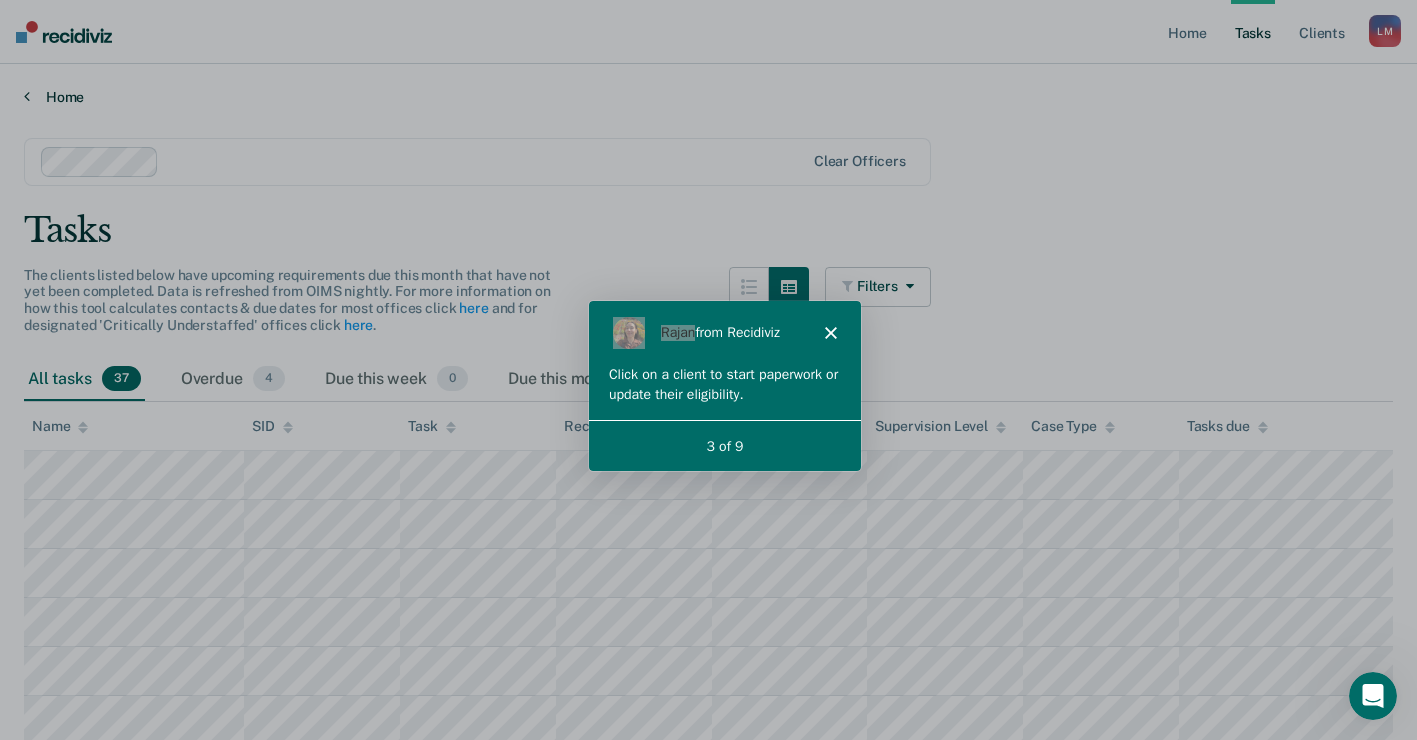 click on "Home" at bounding box center [708, 97] 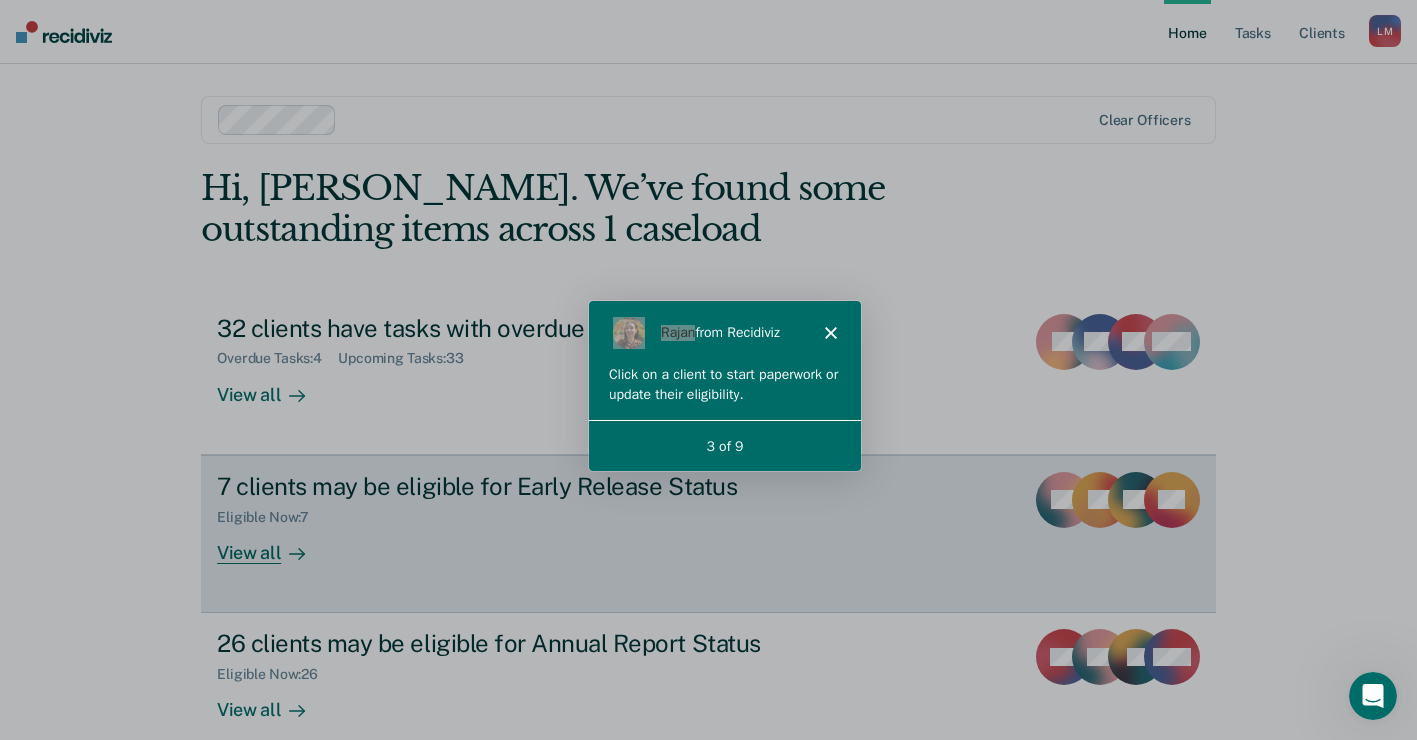 click on "View all" at bounding box center [273, 544] 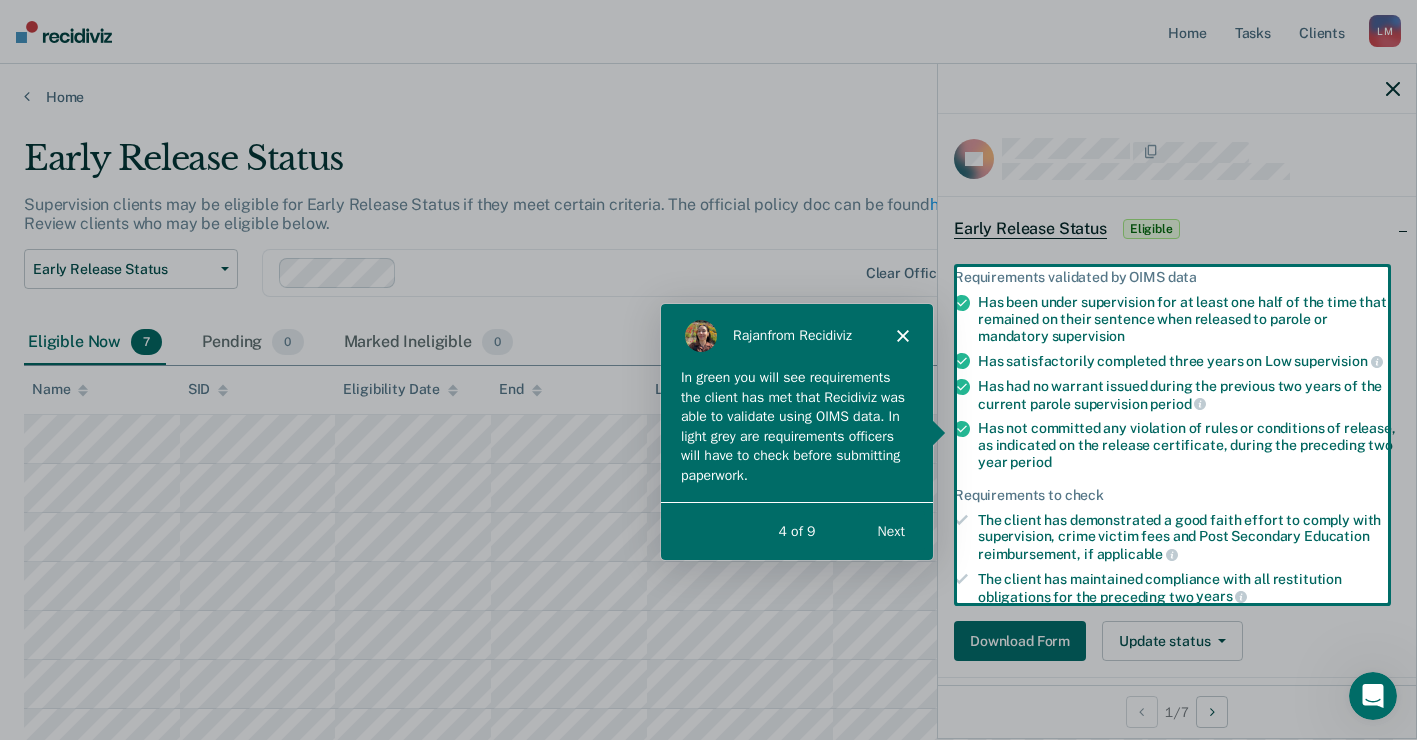 scroll, scrollTop: 0, scrollLeft: 0, axis: both 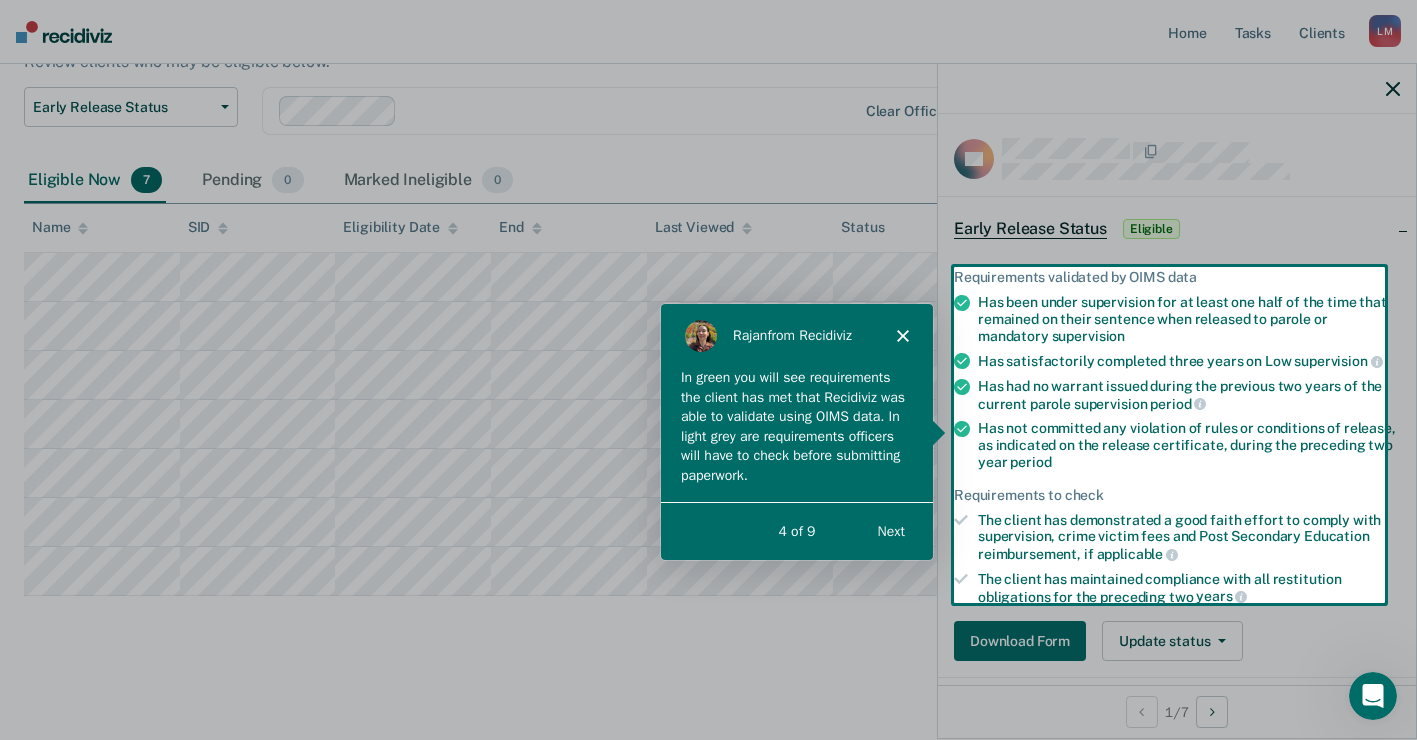 drag, startPoint x: 1194, startPoint y: 528, endPoint x: 1189, endPoint y: 475, distance: 53.235325 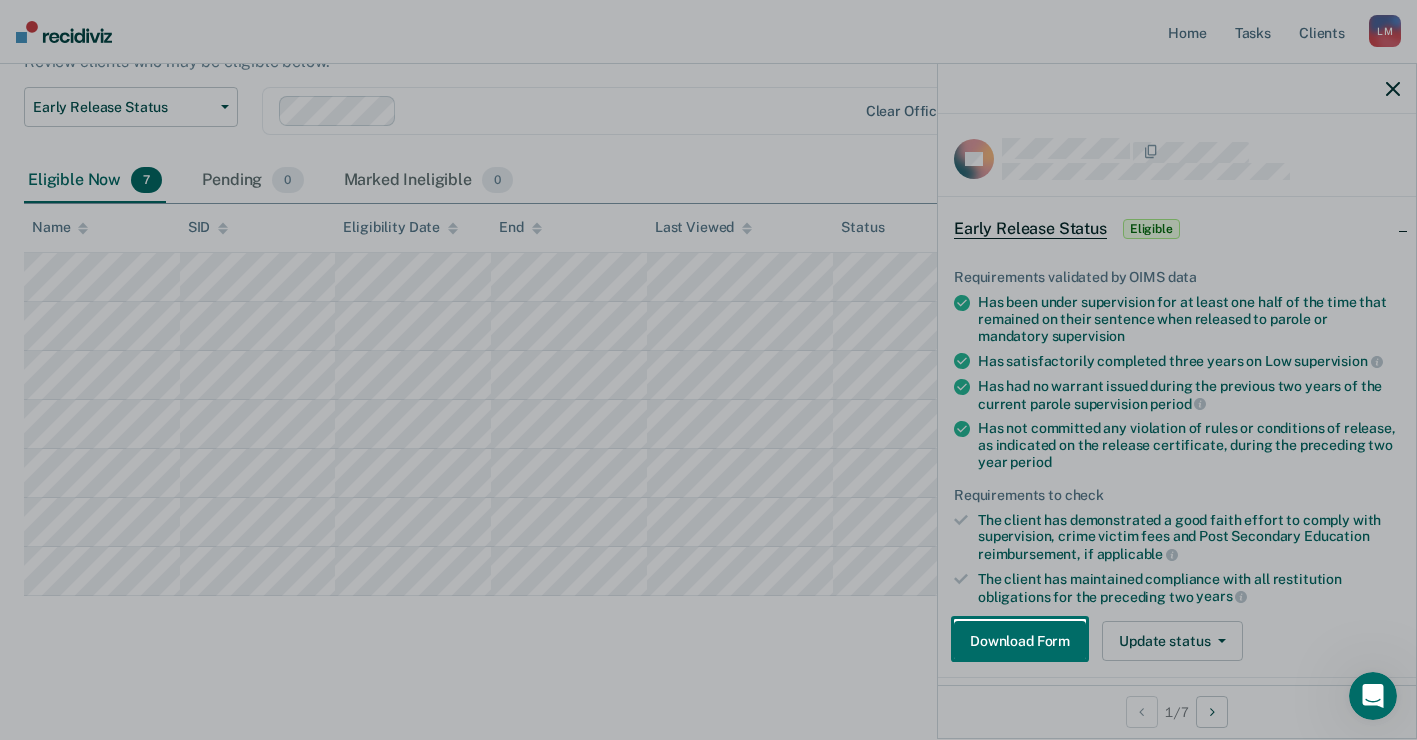 scroll, scrollTop: 0, scrollLeft: 0, axis: both 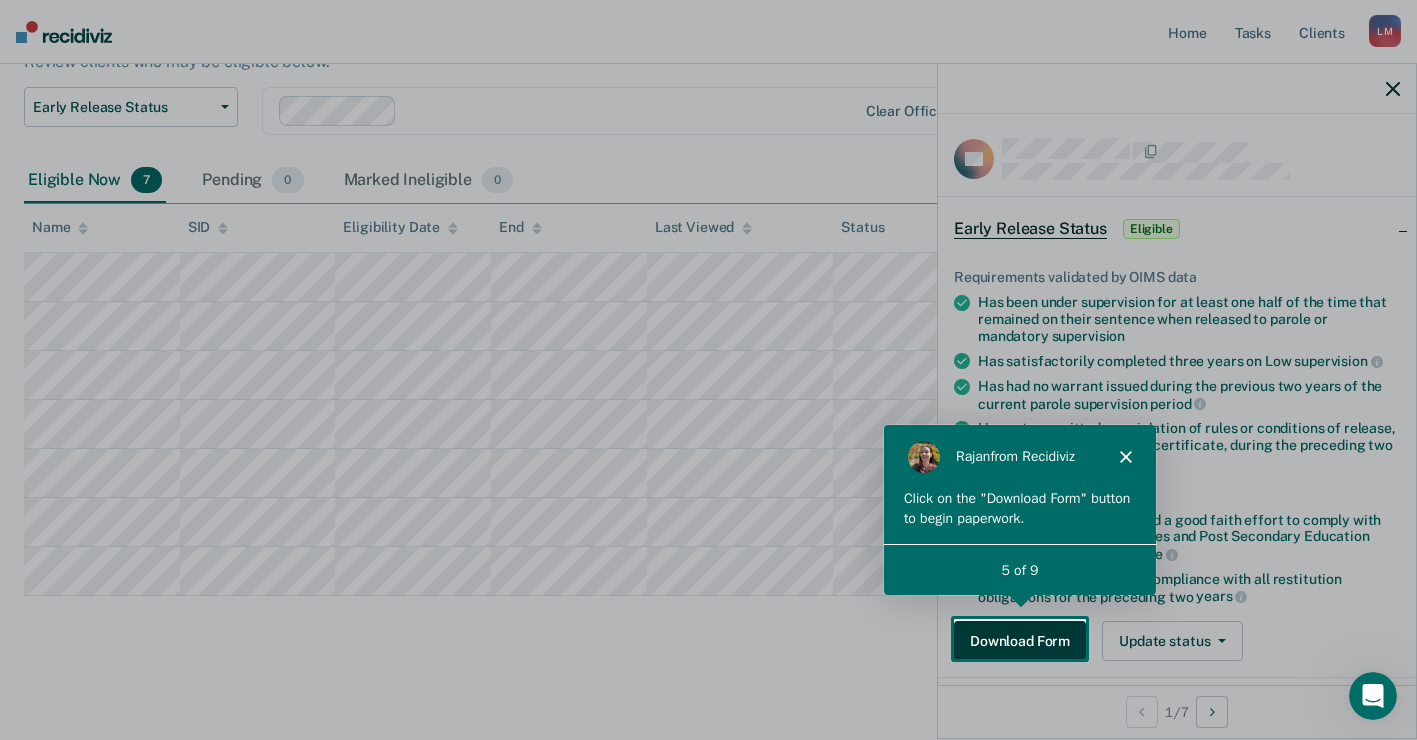 click on "Download Form" at bounding box center (1020, 641) 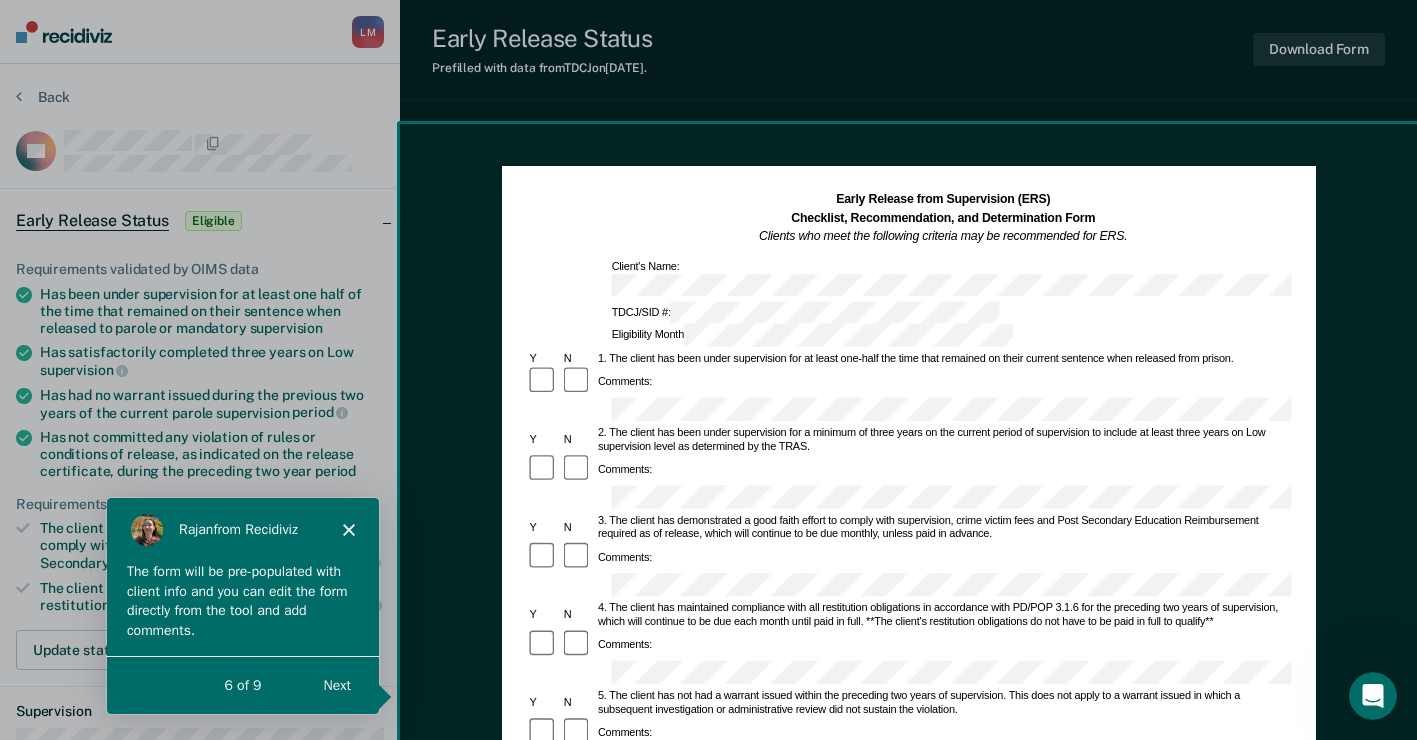 scroll, scrollTop: 0, scrollLeft: 0, axis: both 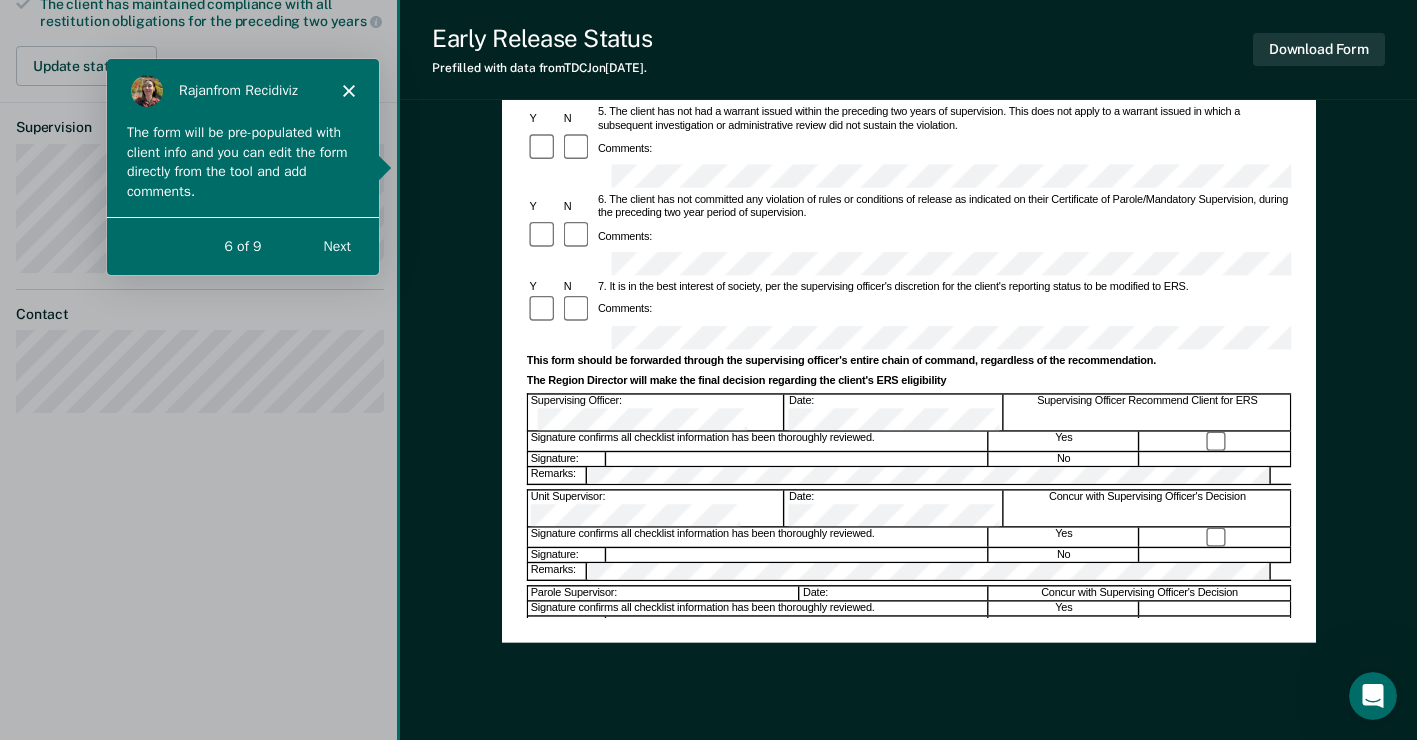 click at bounding box center [708, 370] 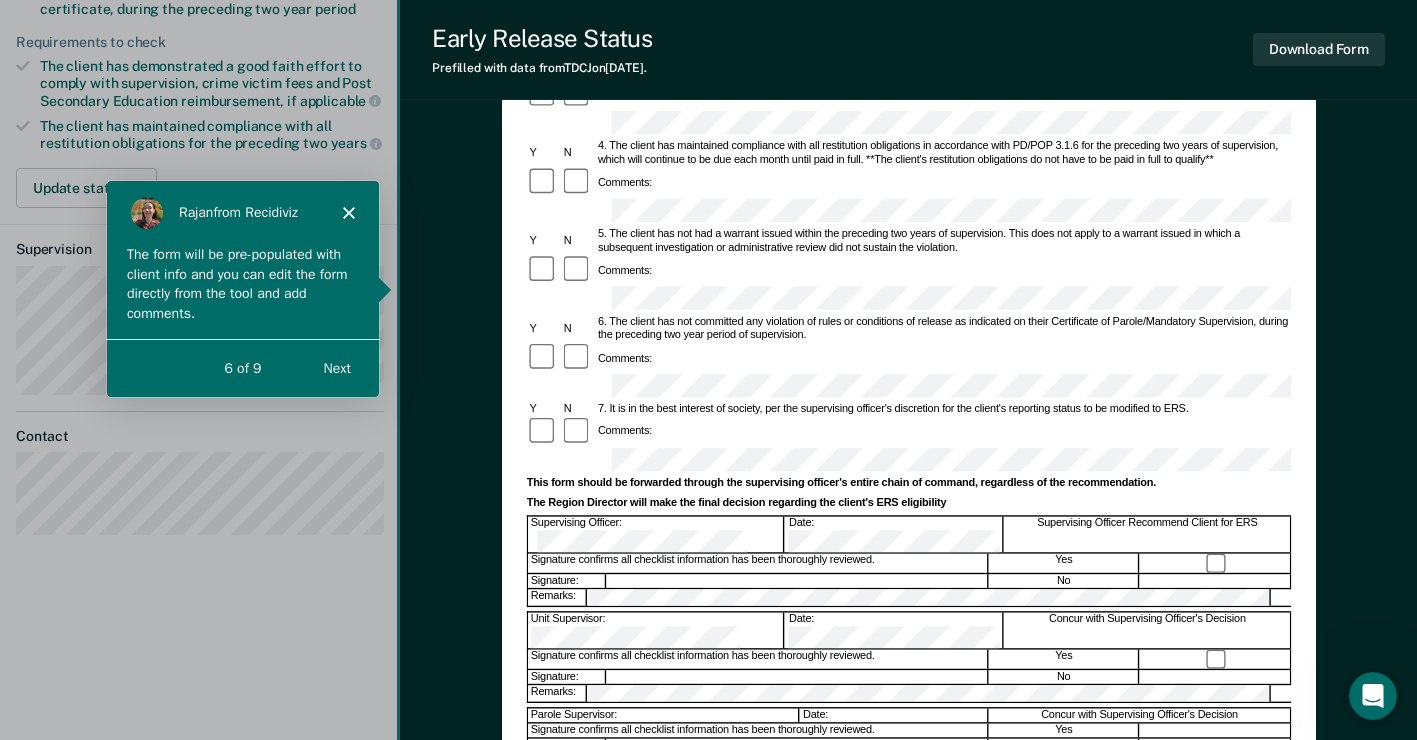 scroll, scrollTop: 384, scrollLeft: 0, axis: vertical 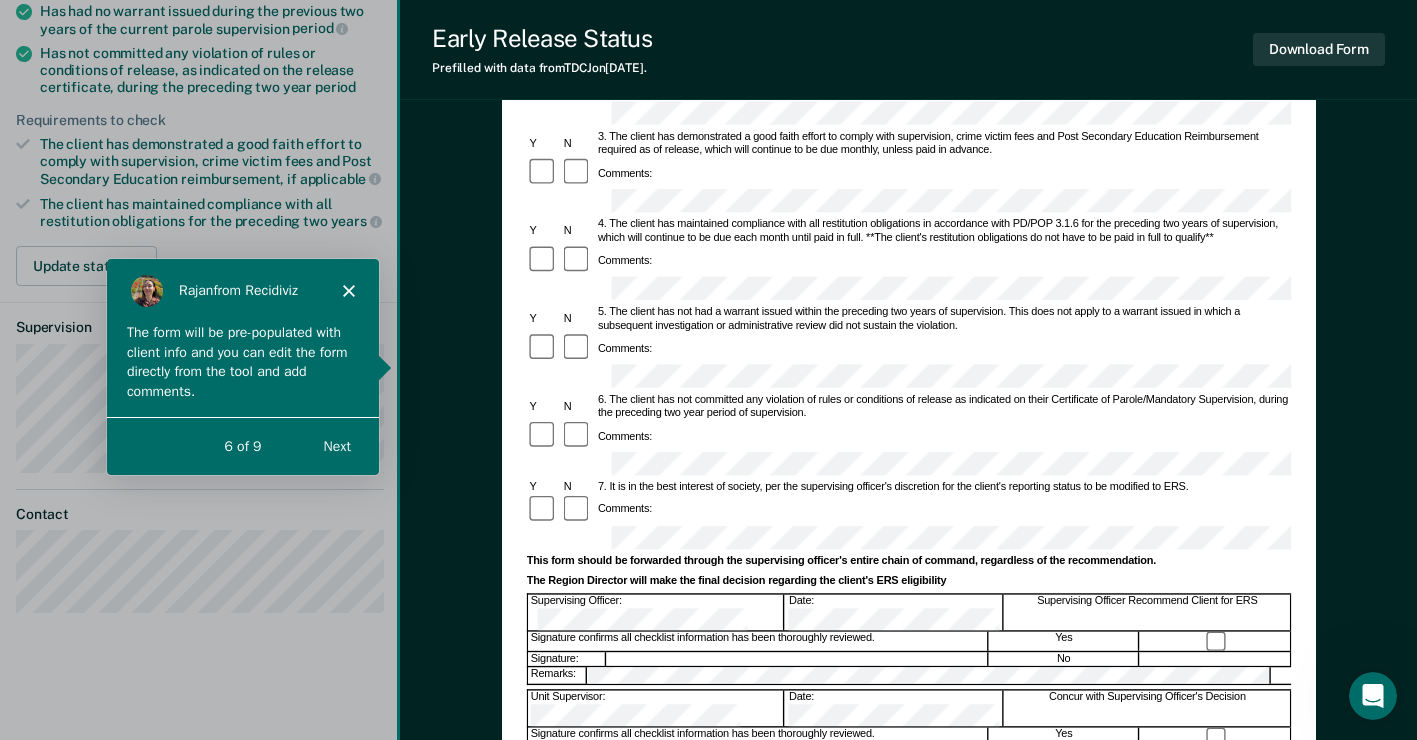 click at bounding box center (708, 370) 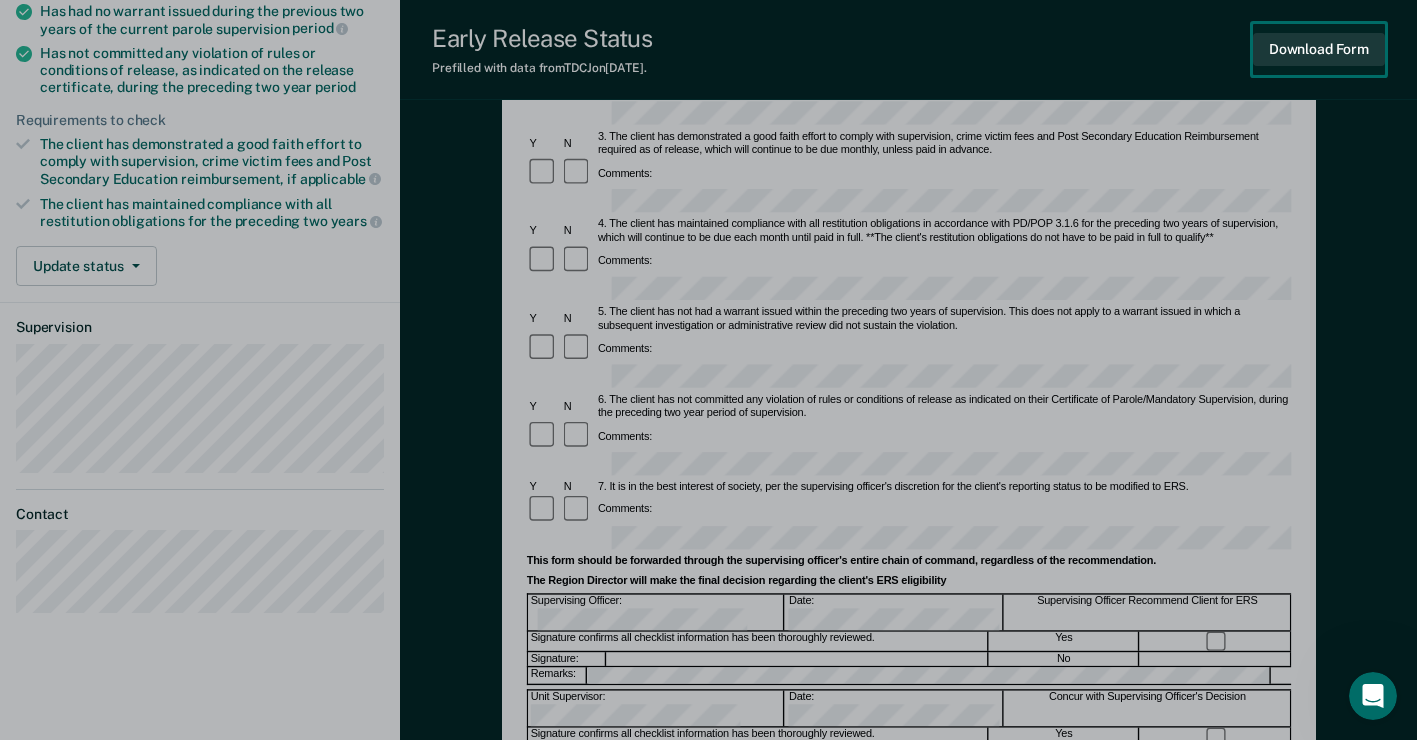 scroll, scrollTop: 0, scrollLeft: 0, axis: both 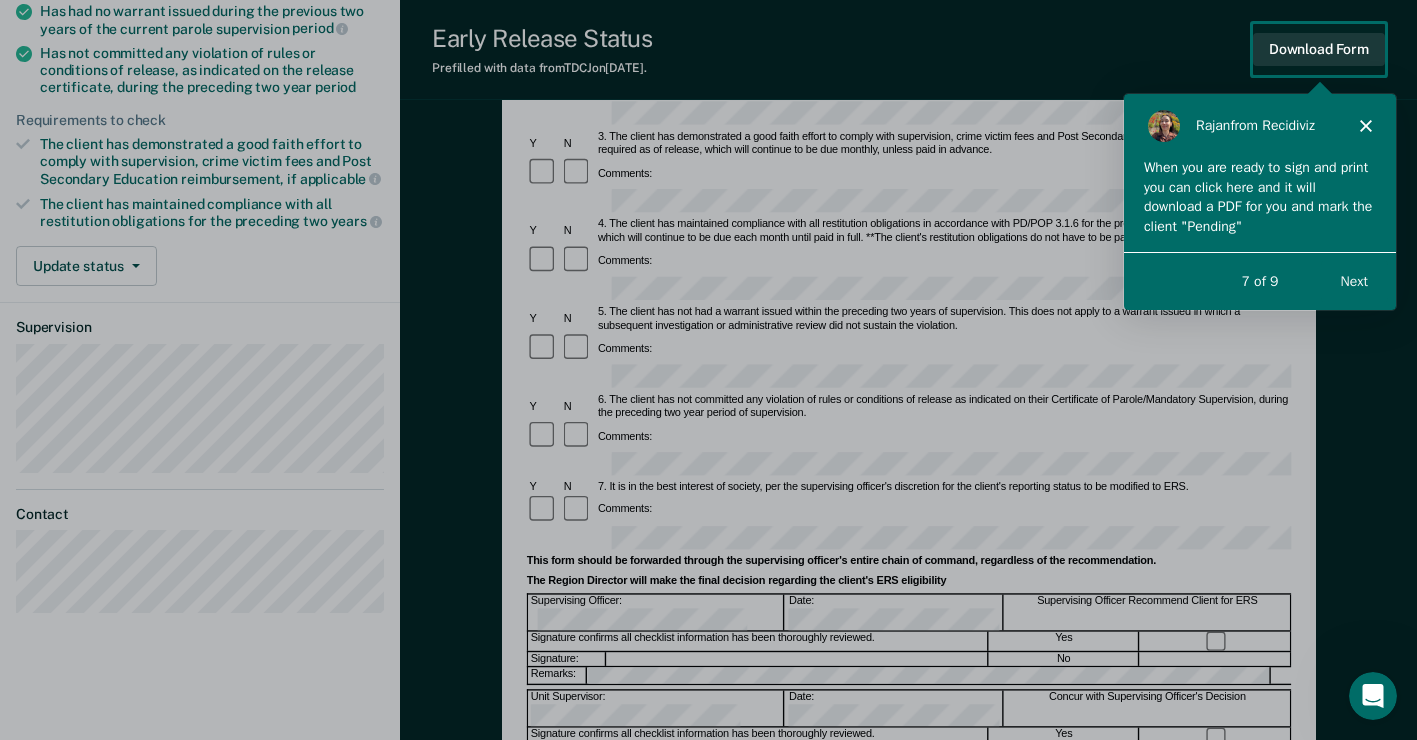 click at bounding box center (708, 370) 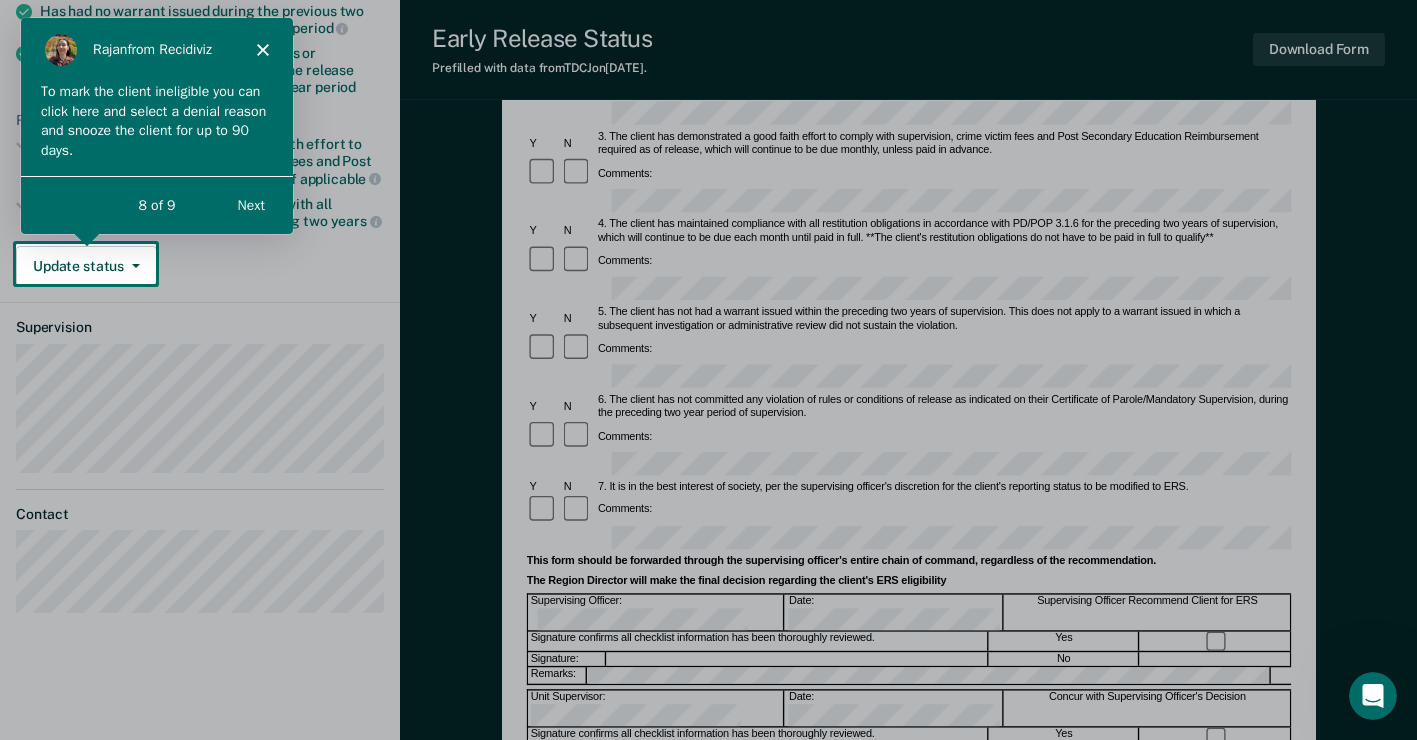 scroll, scrollTop: 0, scrollLeft: 0, axis: both 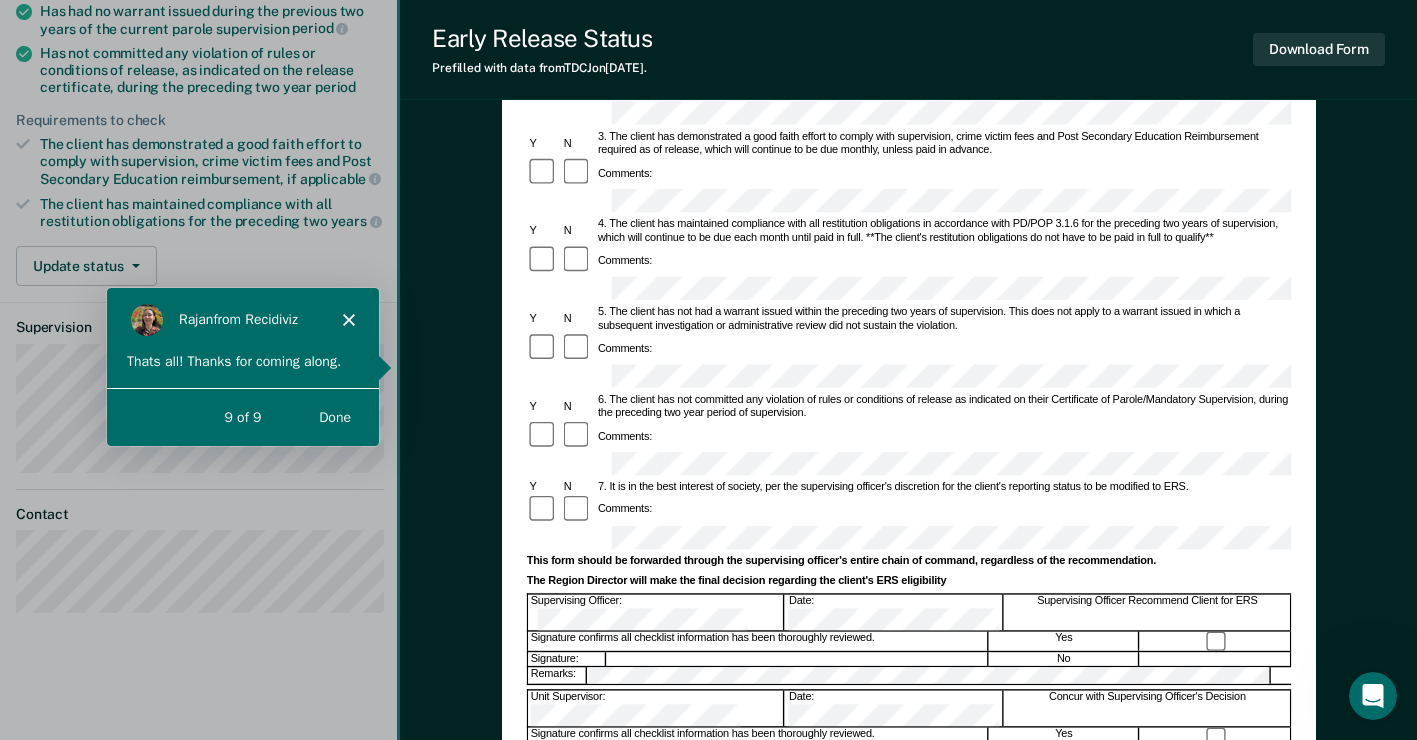 click on "Done" at bounding box center [334, 416] 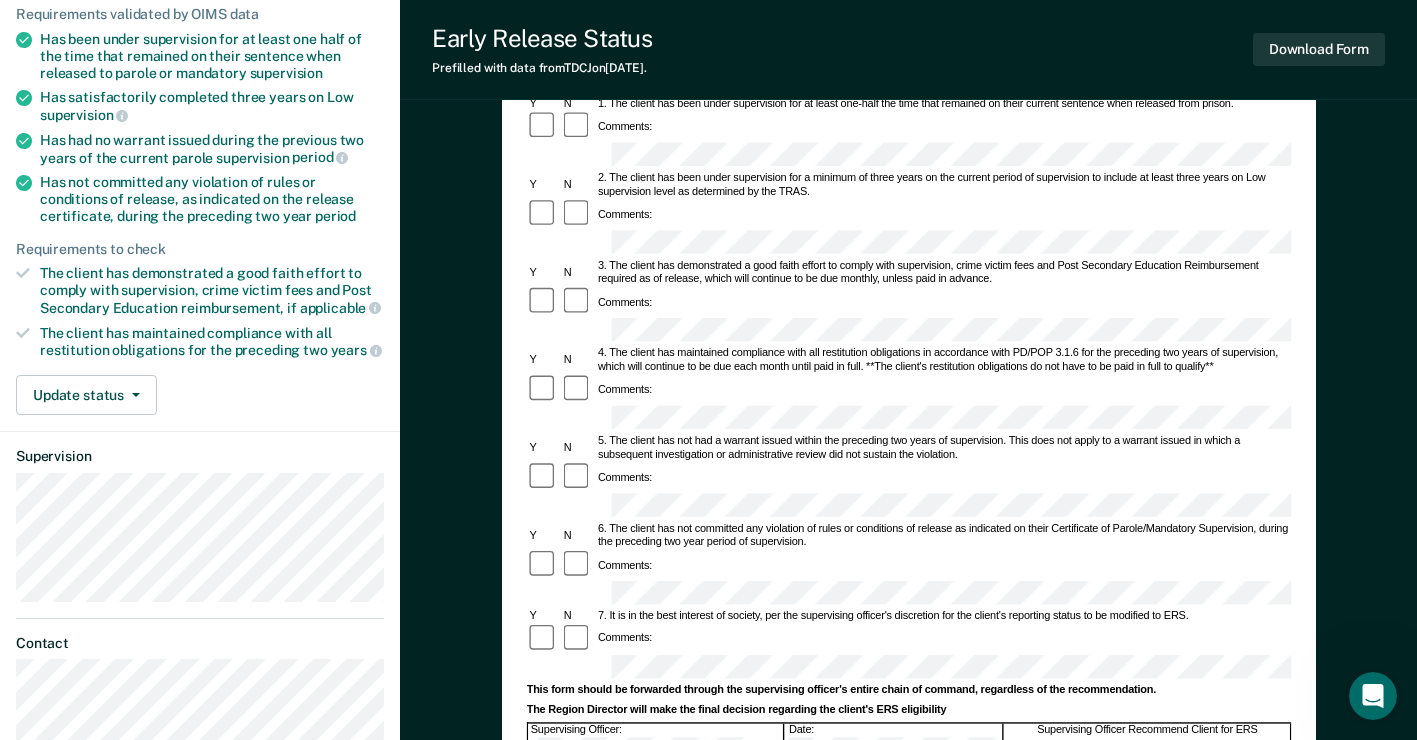 scroll, scrollTop: 0, scrollLeft: 0, axis: both 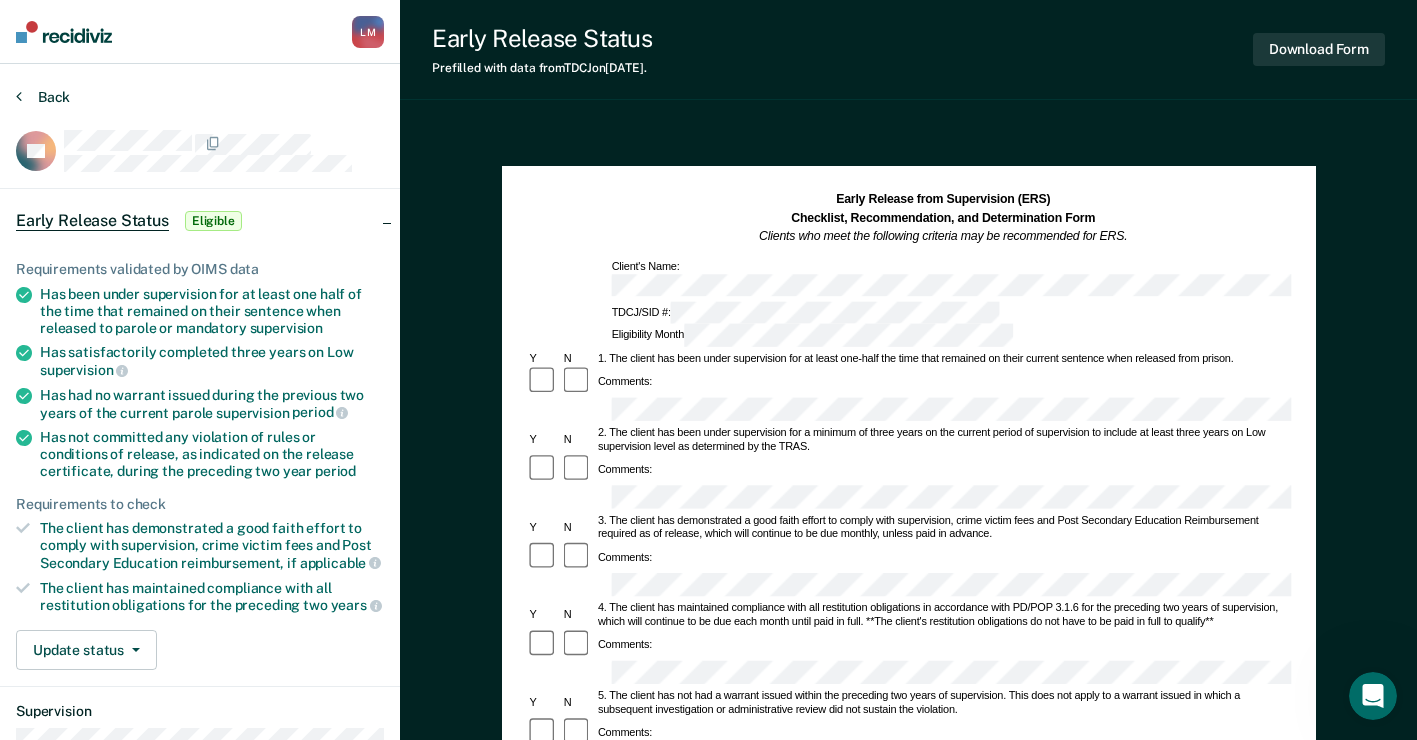 click on "Back" at bounding box center (43, 97) 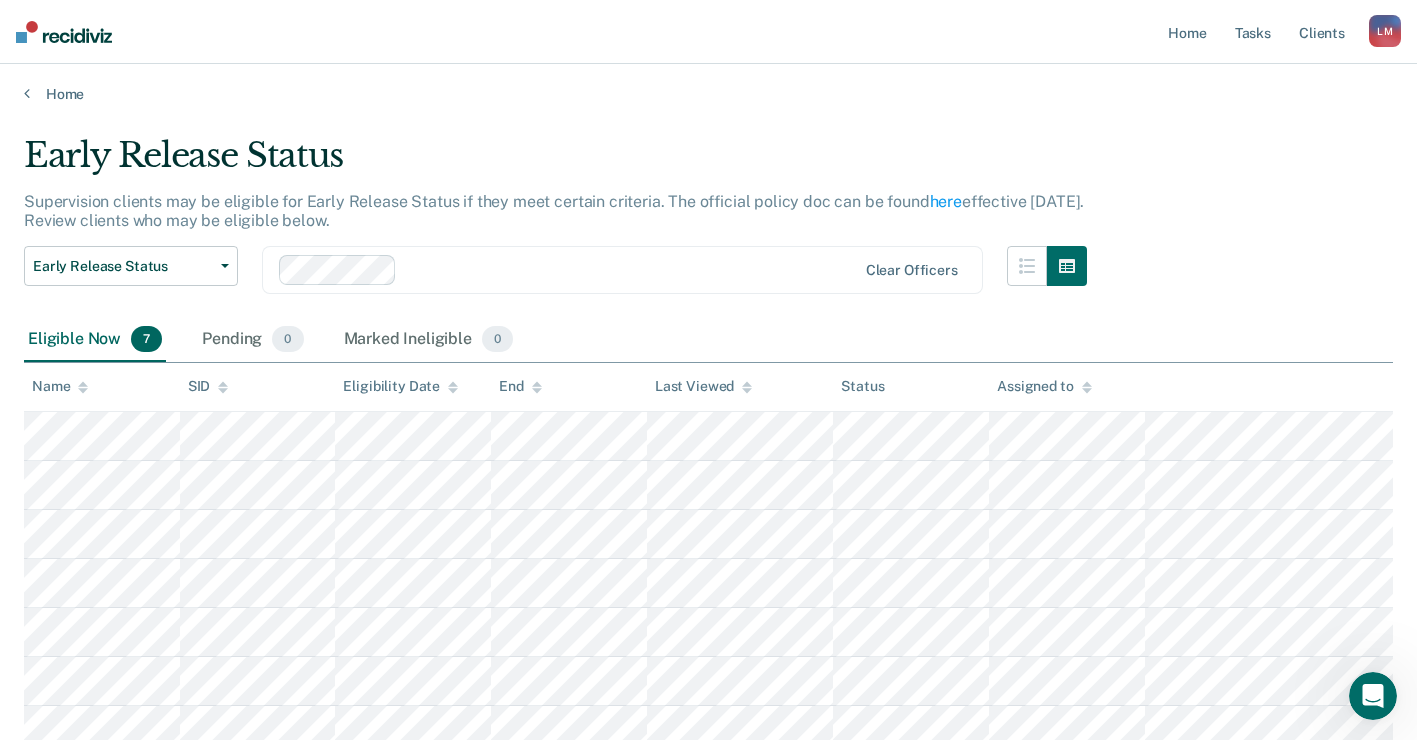 scroll, scrollTop: 0, scrollLeft: 0, axis: both 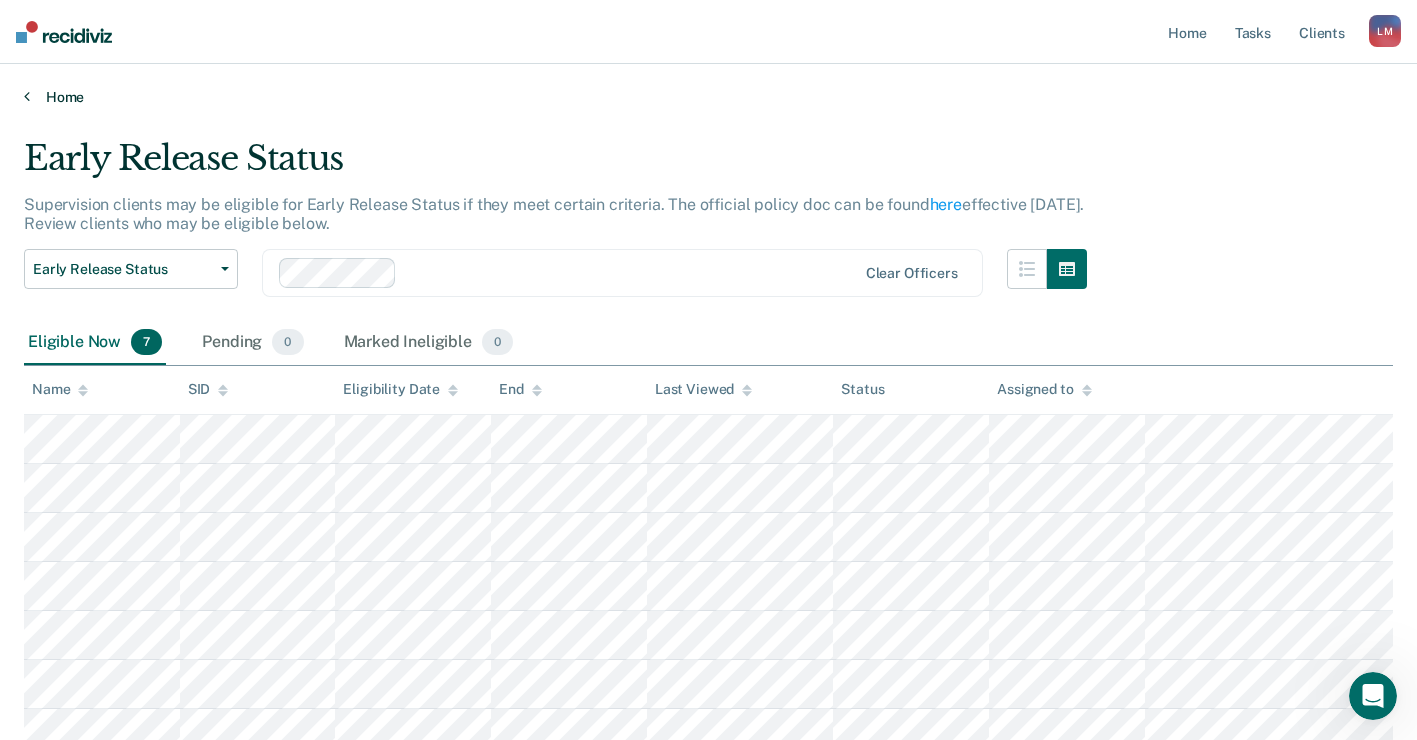 click on "Home" at bounding box center (708, 97) 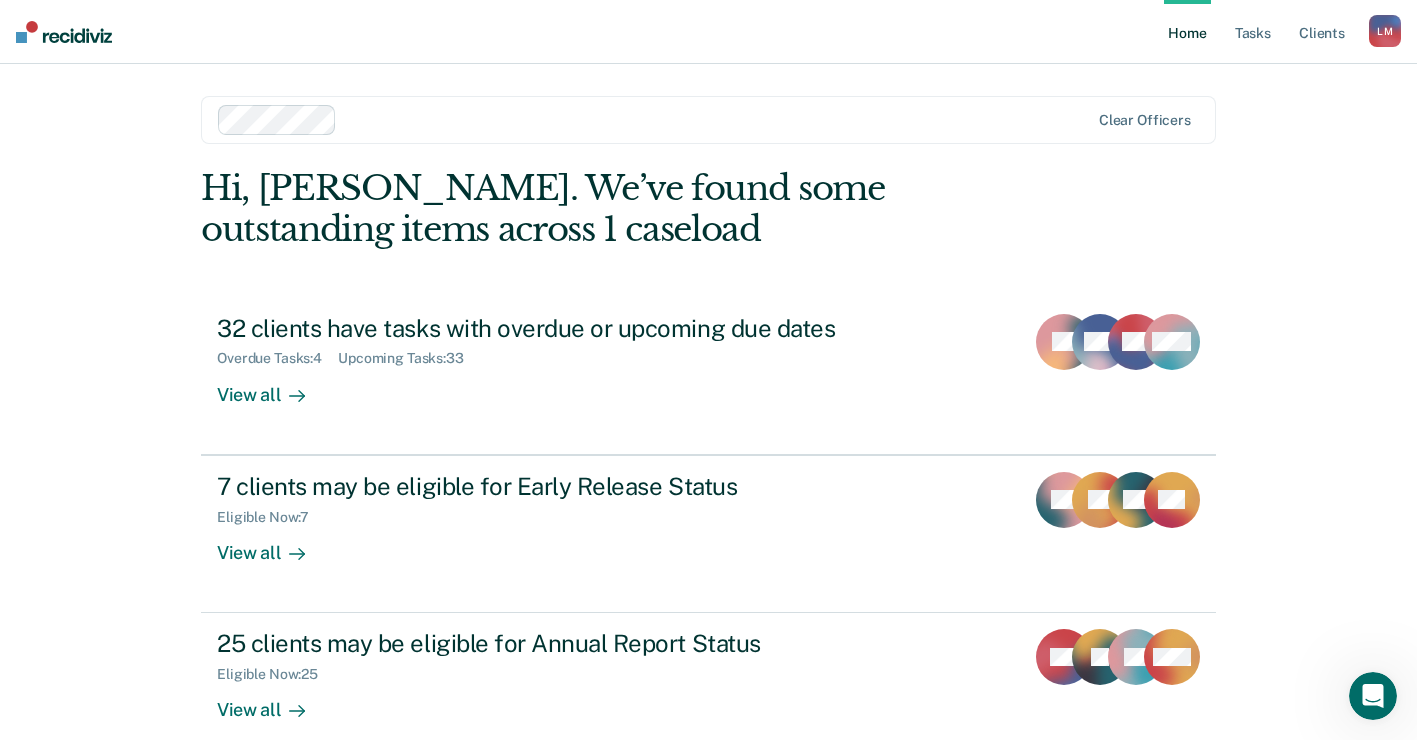 click on "Home Tasks Client s Lisa Milner L M Profile How it works Log Out Clear   officers Hi, Lisa. We’ve found some outstanding items across 1 caseload 32 clients have tasks with overdue or upcoming due dates Overdue Tasks :  4 Upcoming Tasks :  33 View all   OL WH EM + 34 7 clients may be eligible for Early Release Status Eligible Now :  7 View all   AB CT AC + 4 25 clients may be eligible for Annual Report Status Eligible Now :  25 View all   DN SI LB + 22" at bounding box center (708, 425) 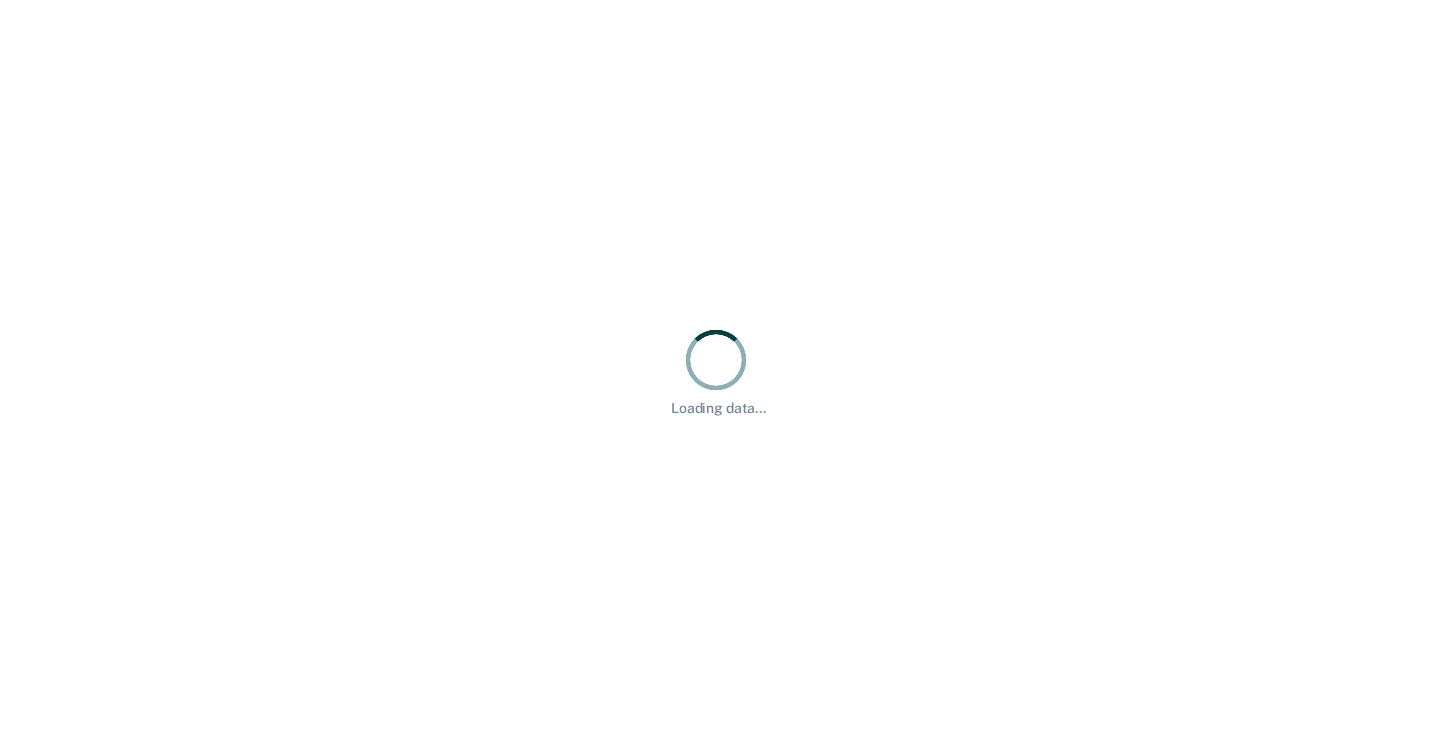 scroll, scrollTop: 0, scrollLeft: 0, axis: both 